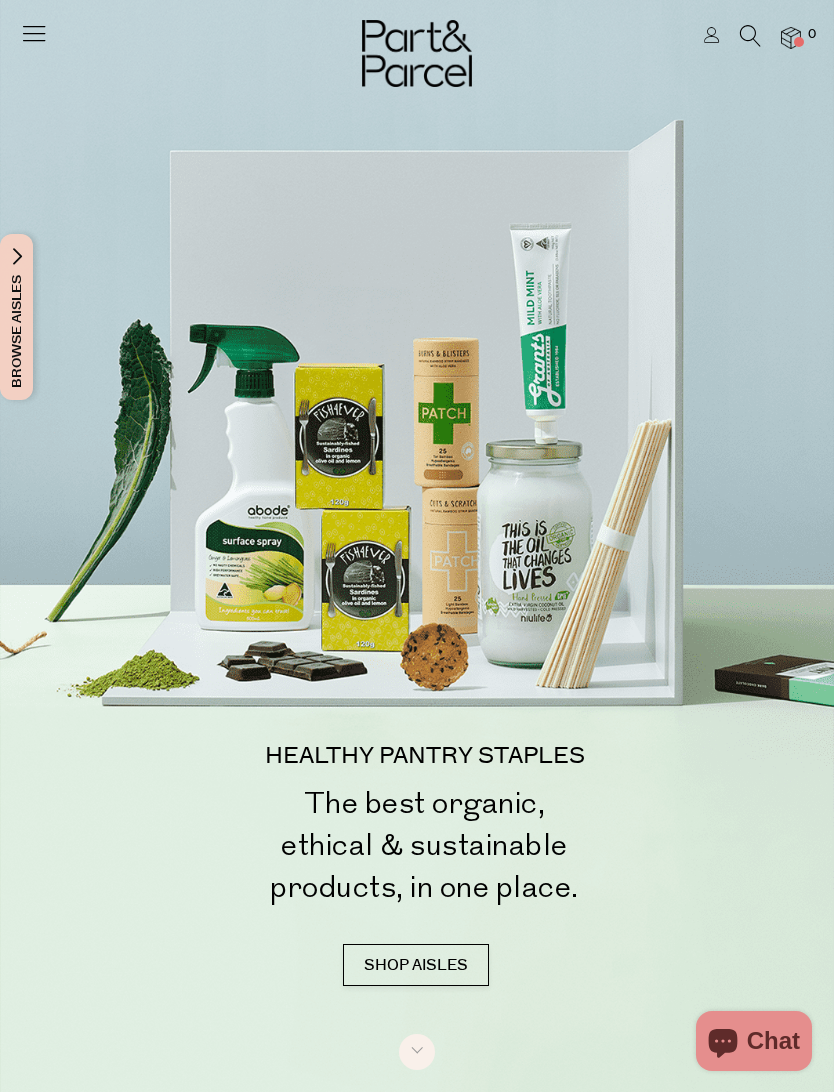 scroll, scrollTop: 0, scrollLeft: 0, axis: both 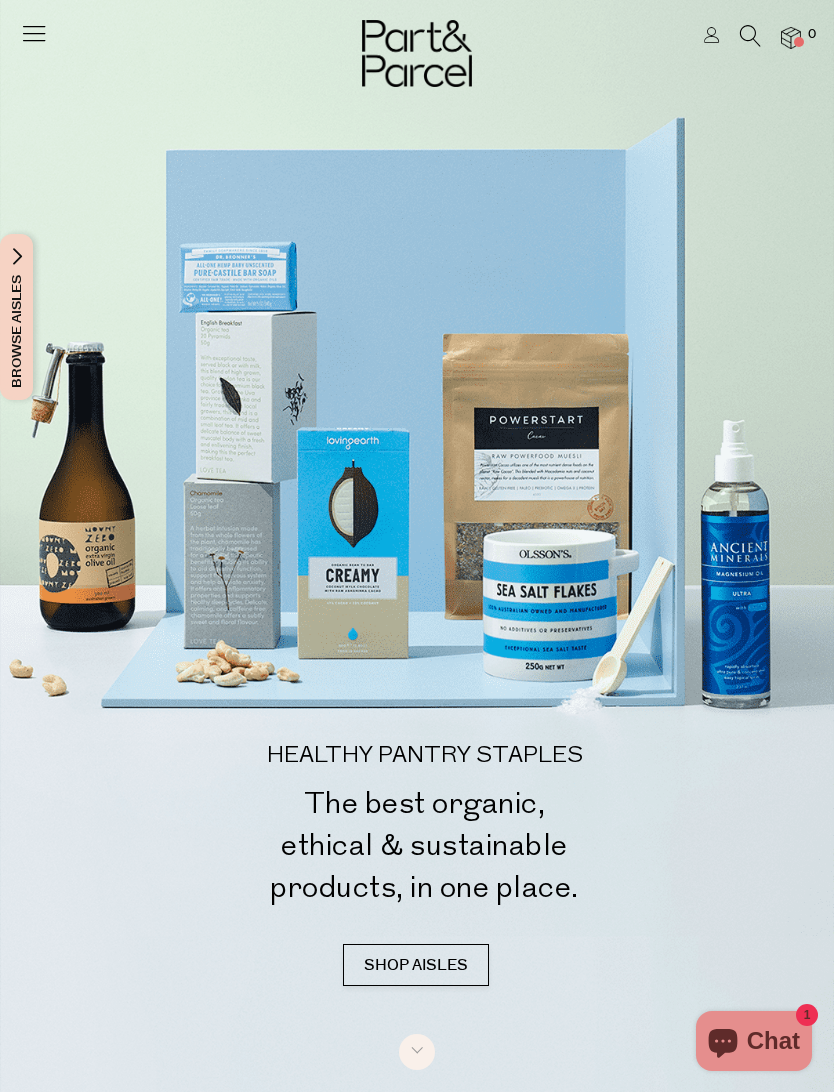 click at bounding box center [750, 36] 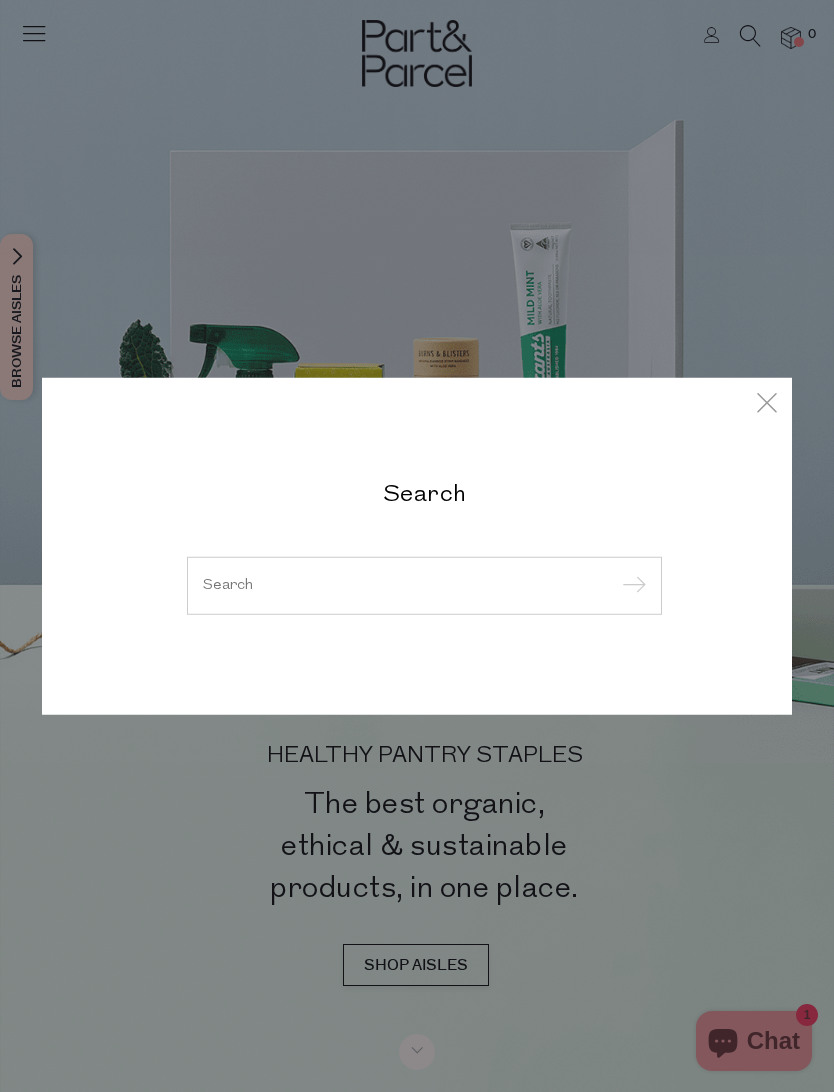 click at bounding box center (424, 585) 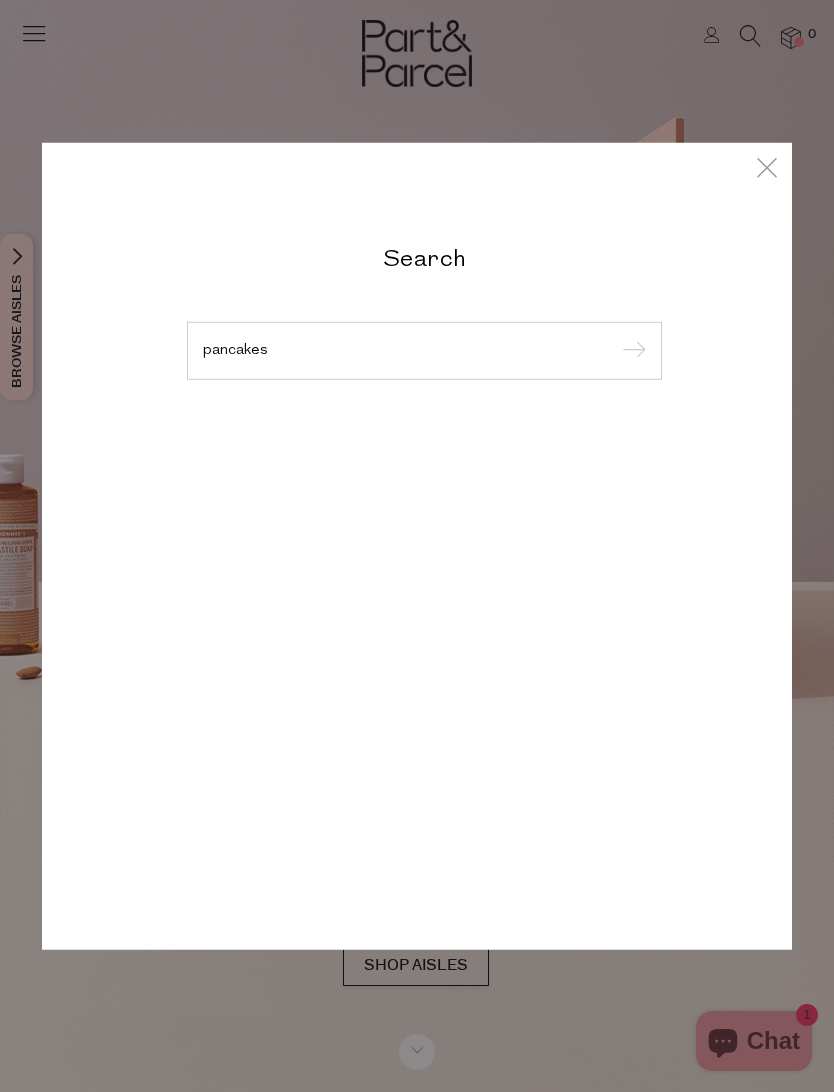 type on "pancakes" 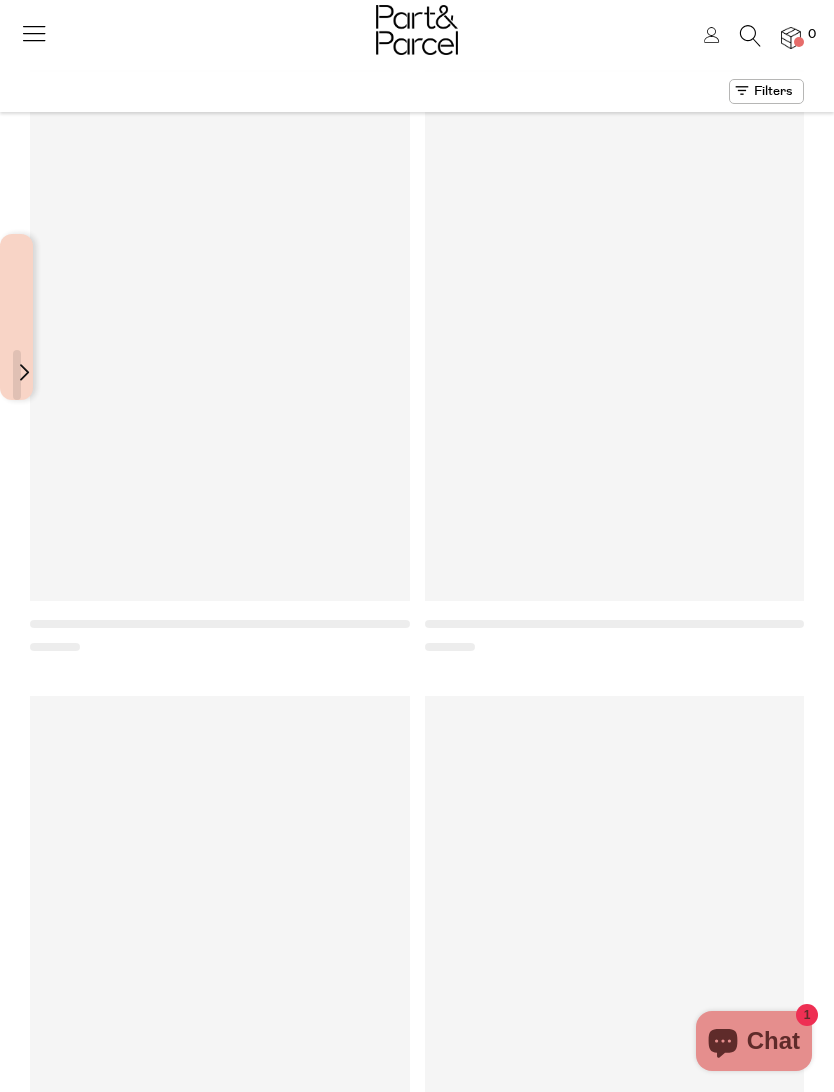 scroll, scrollTop: 0, scrollLeft: 0, axis: both 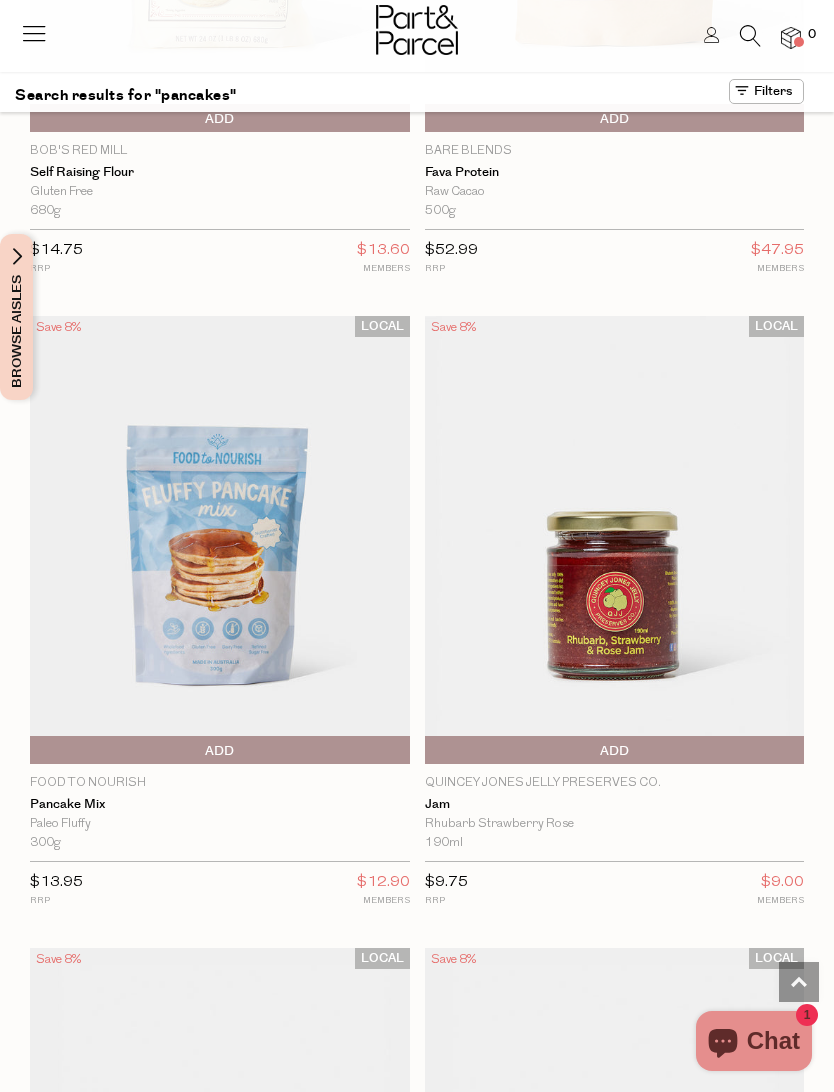 click at bounding box center (220, 540) 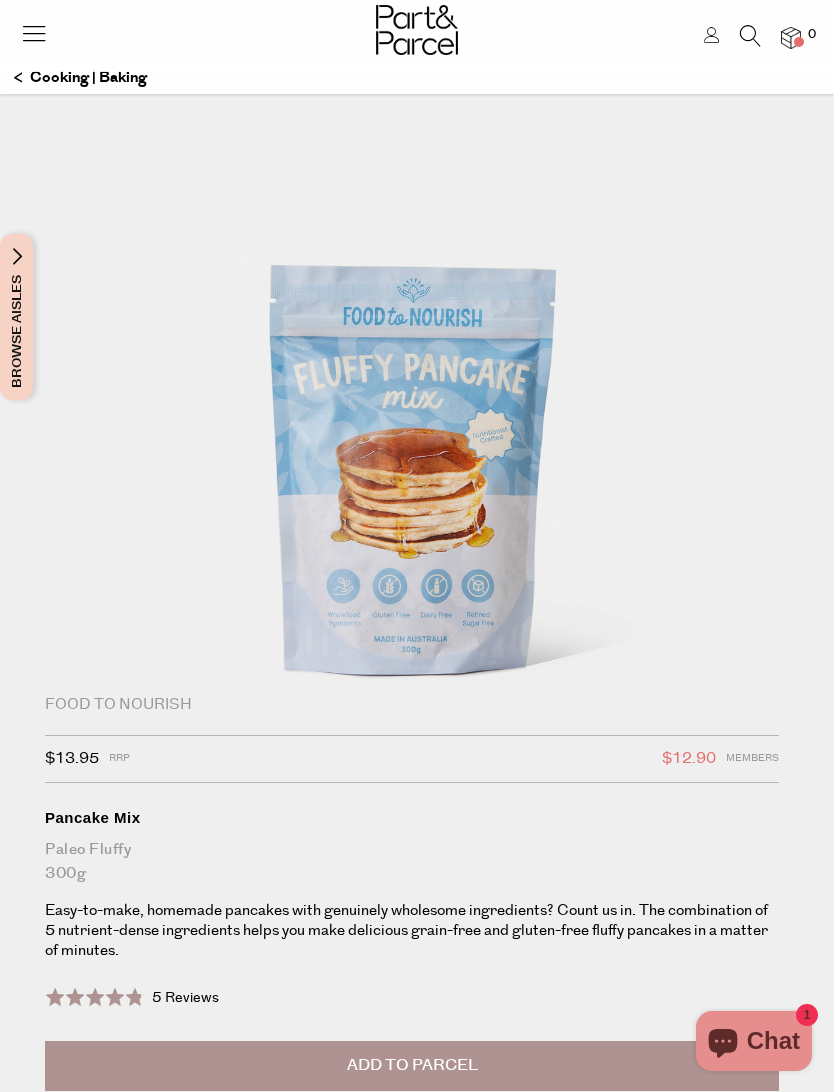 scroll, scrollTop: 0, scrollLeft: 0, axis: both 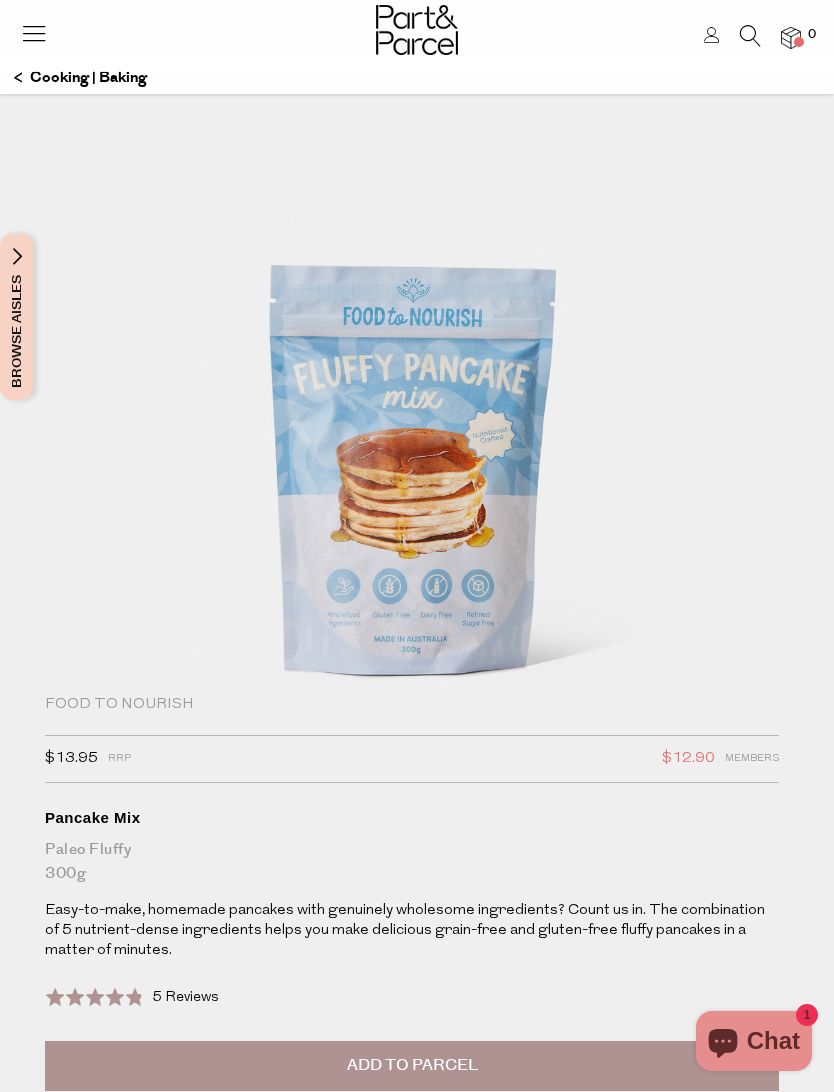 click at bounding box center [417, 446] 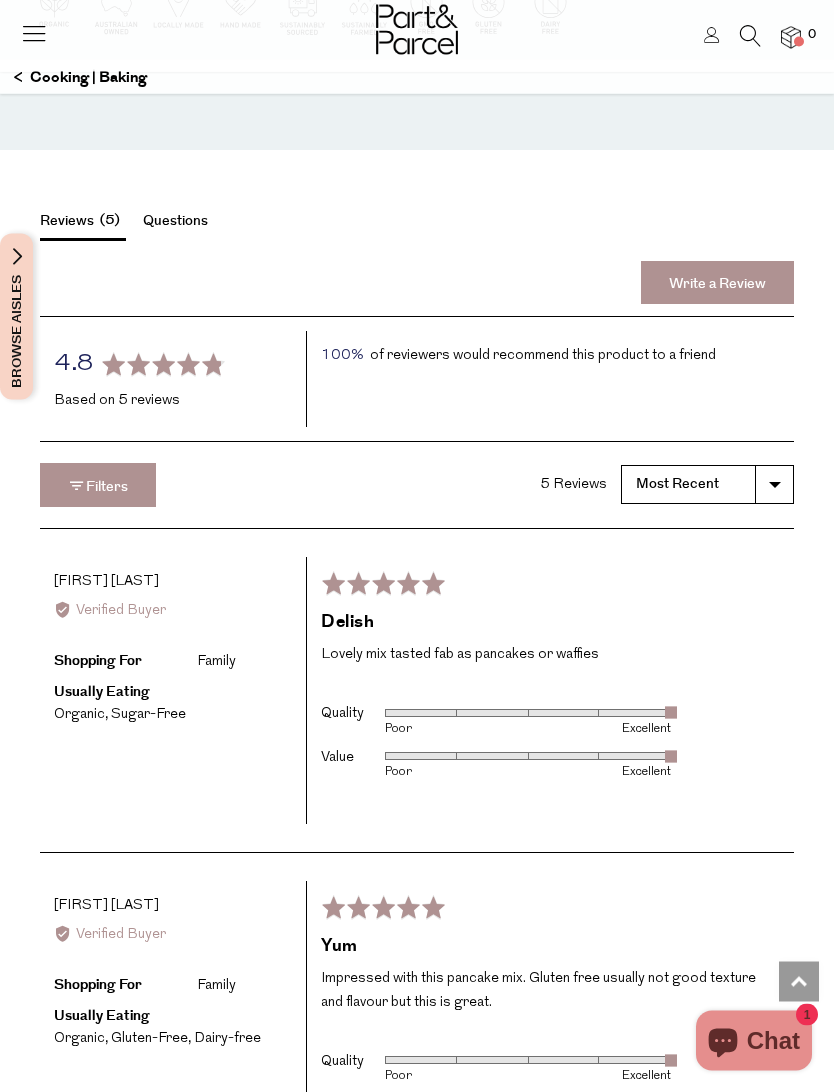 scroll, scrollTop: 3010, scrollLeft: 0, axis: vertical 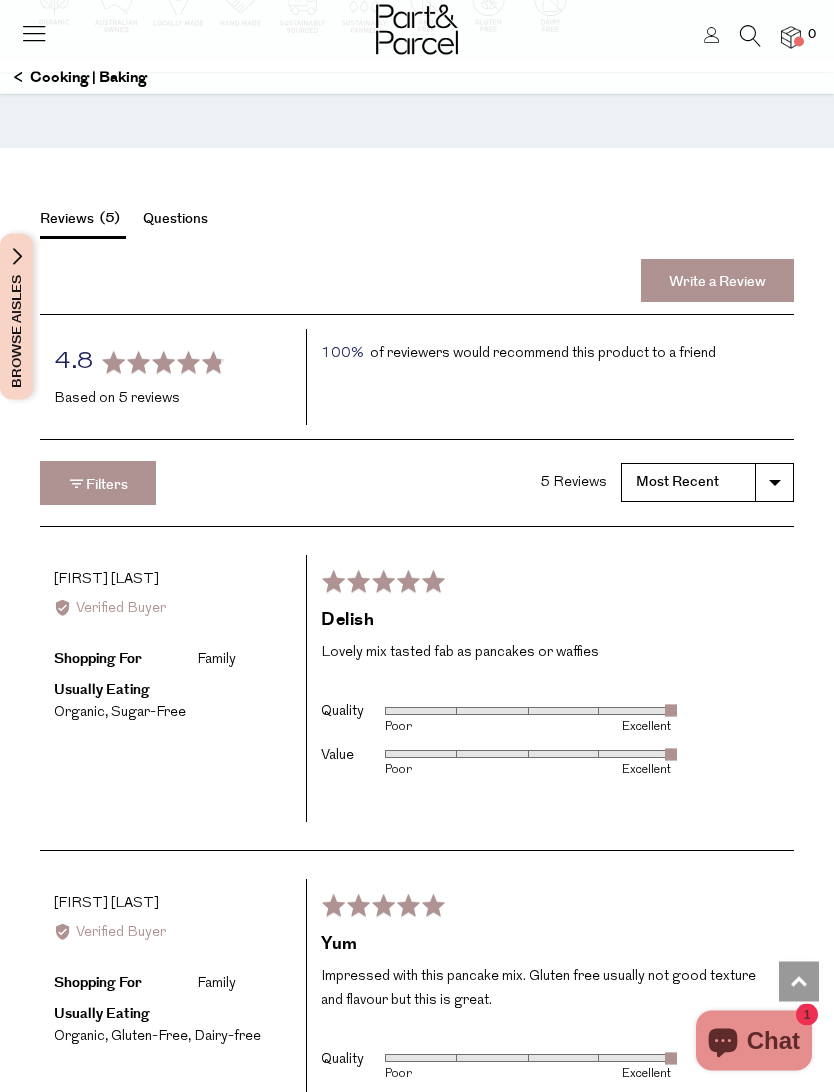 click on "Most Recent
Oldest
Photos & Videos
Highest Rating
Lowest Rating
Most Helpful
Least Helpful" at bounding box center [707, 483] 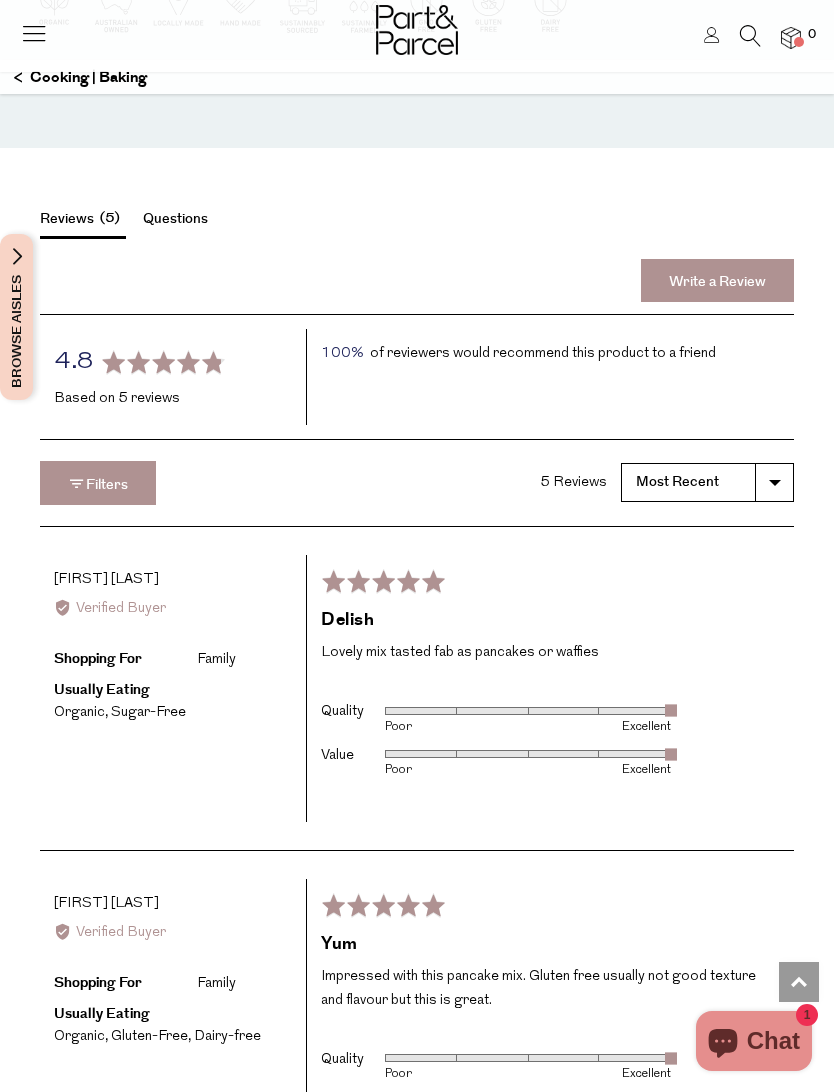 select on "rating asc" 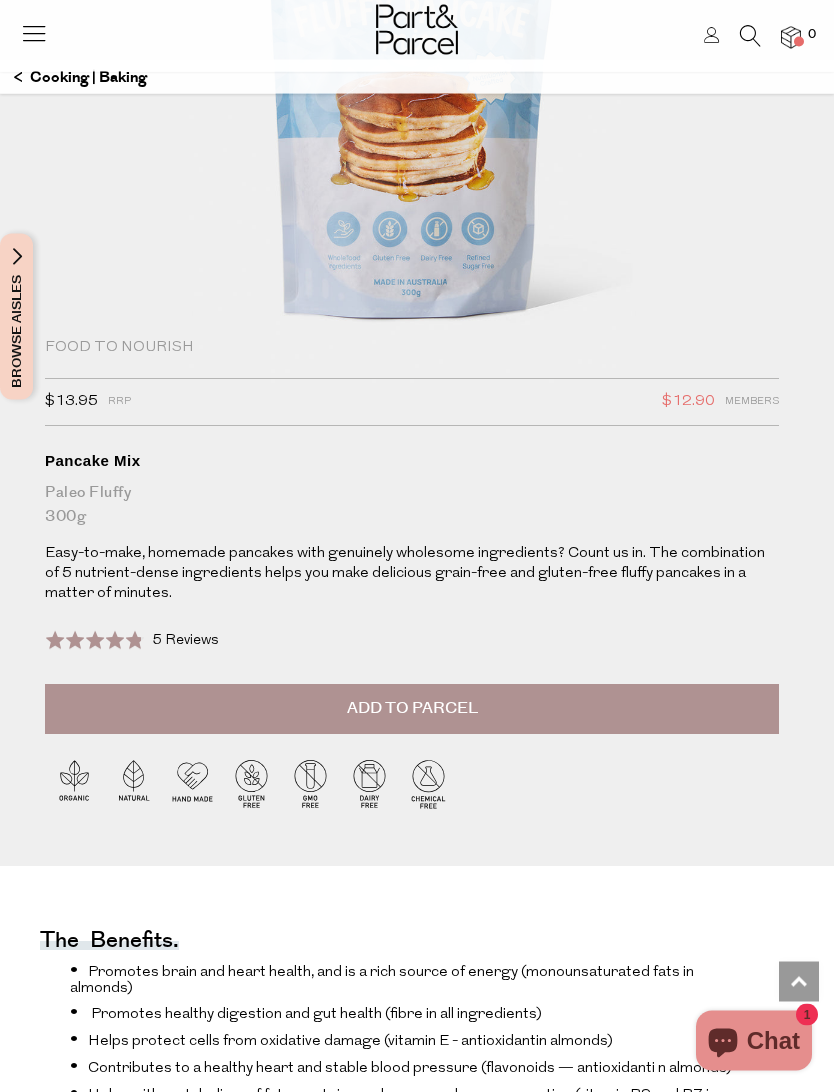 scroll, scrollTop: 286, scrollLeft: 0, axis: vertical 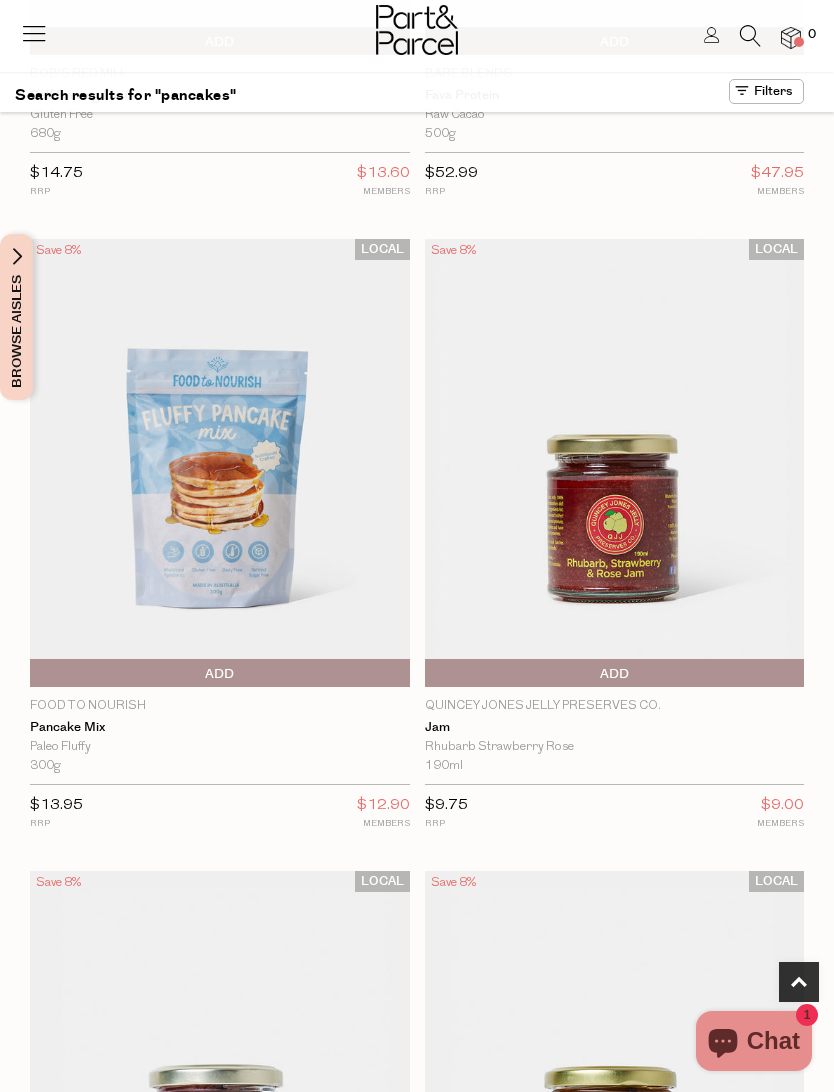 click at bounding box center (220, 463) 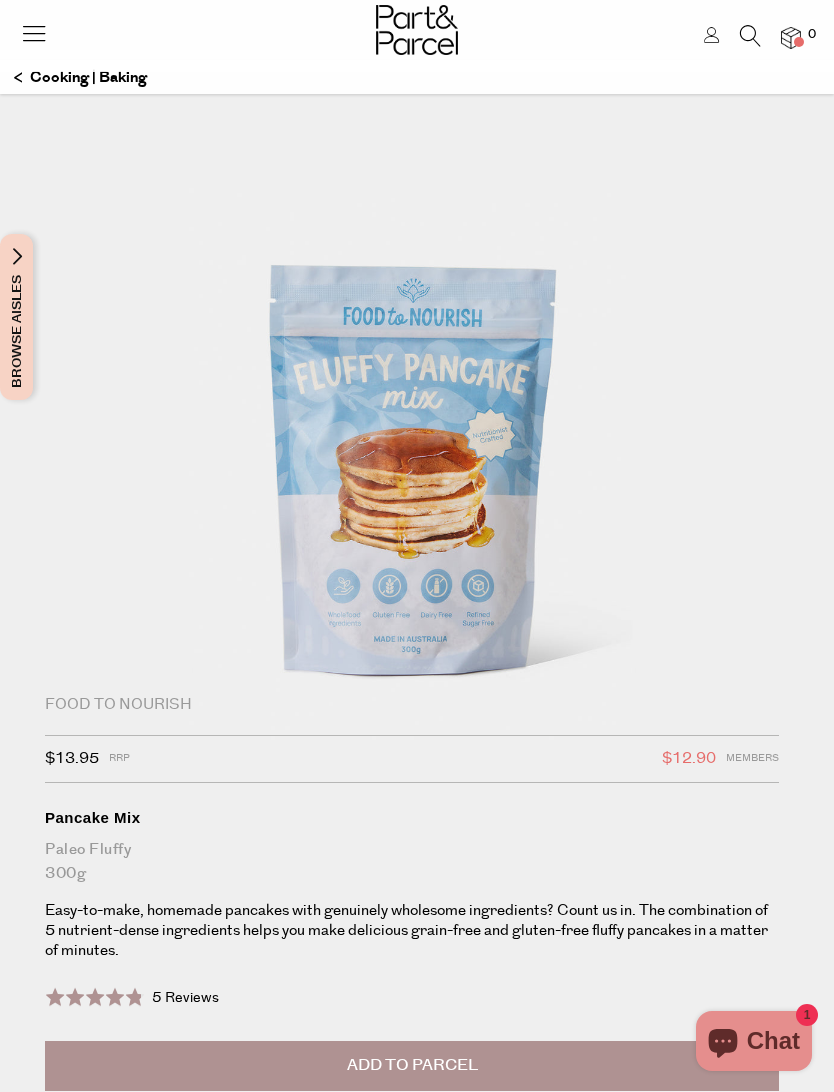 scroll, scrollTop: 0, scrollLeft: 0, axis: both 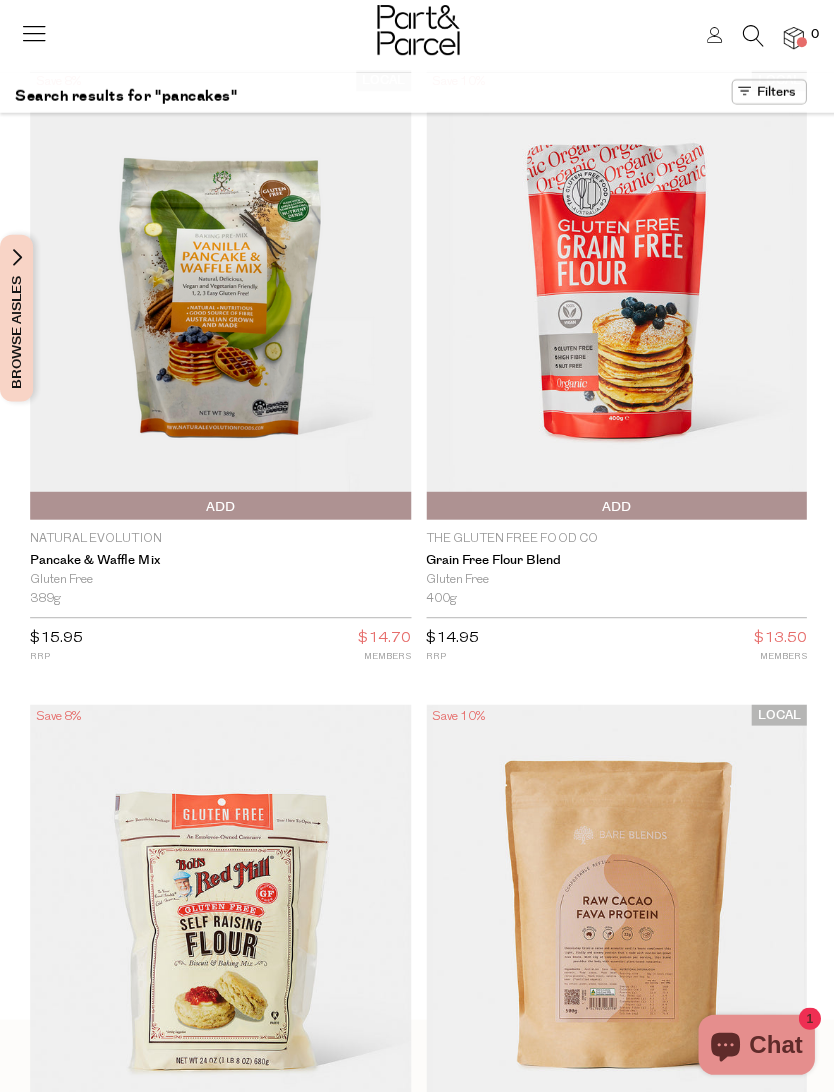 click at bounding box center (615, 294) 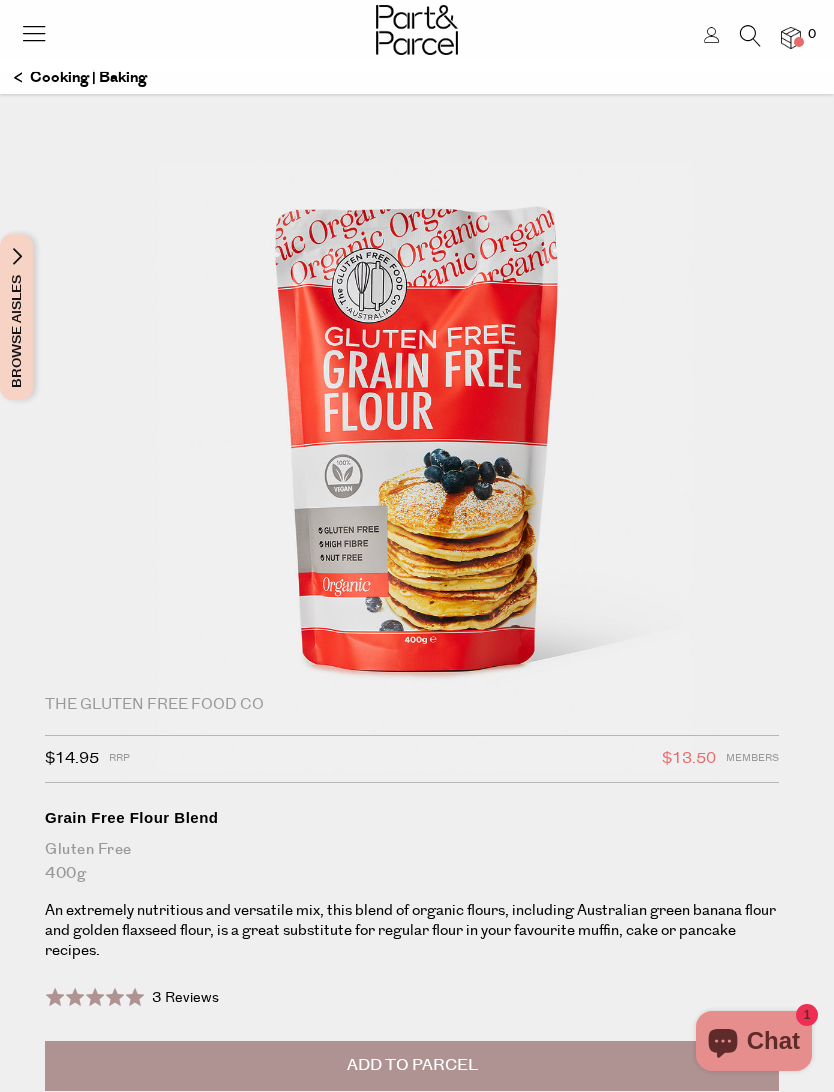 scroll, scrollTop: 0, scrollLeft: 0, axis: both 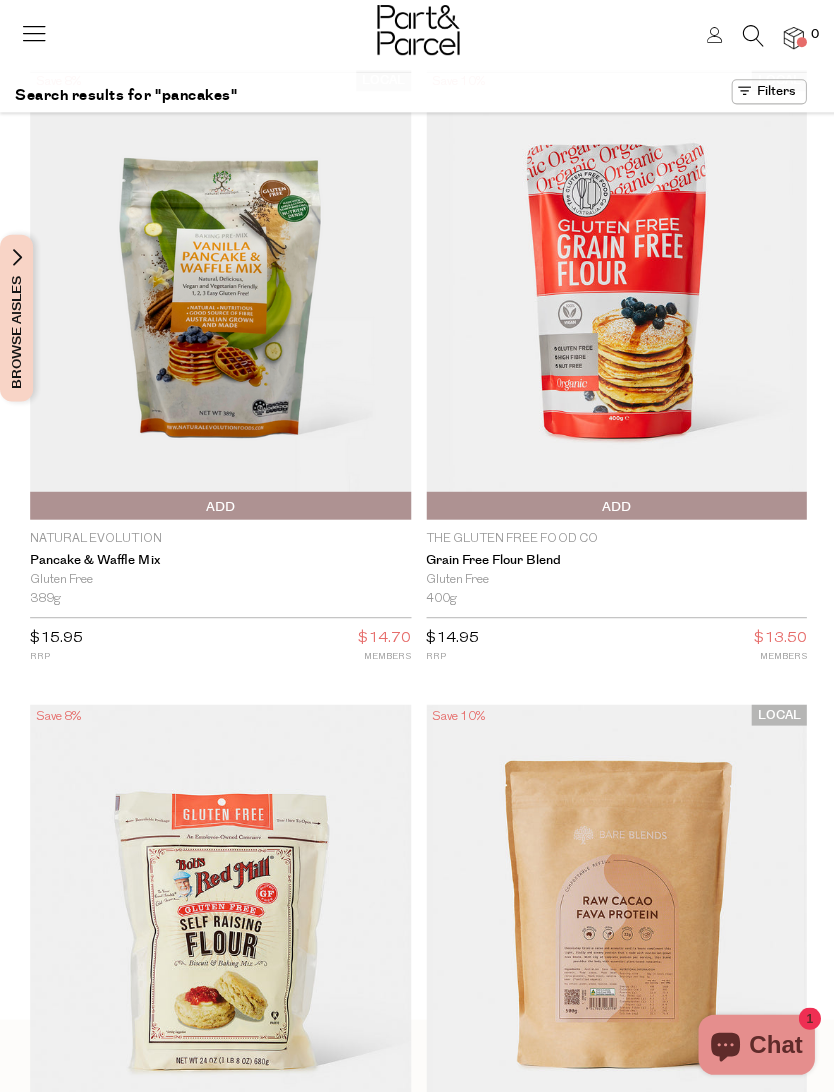 click at bounding box center [34, 33] 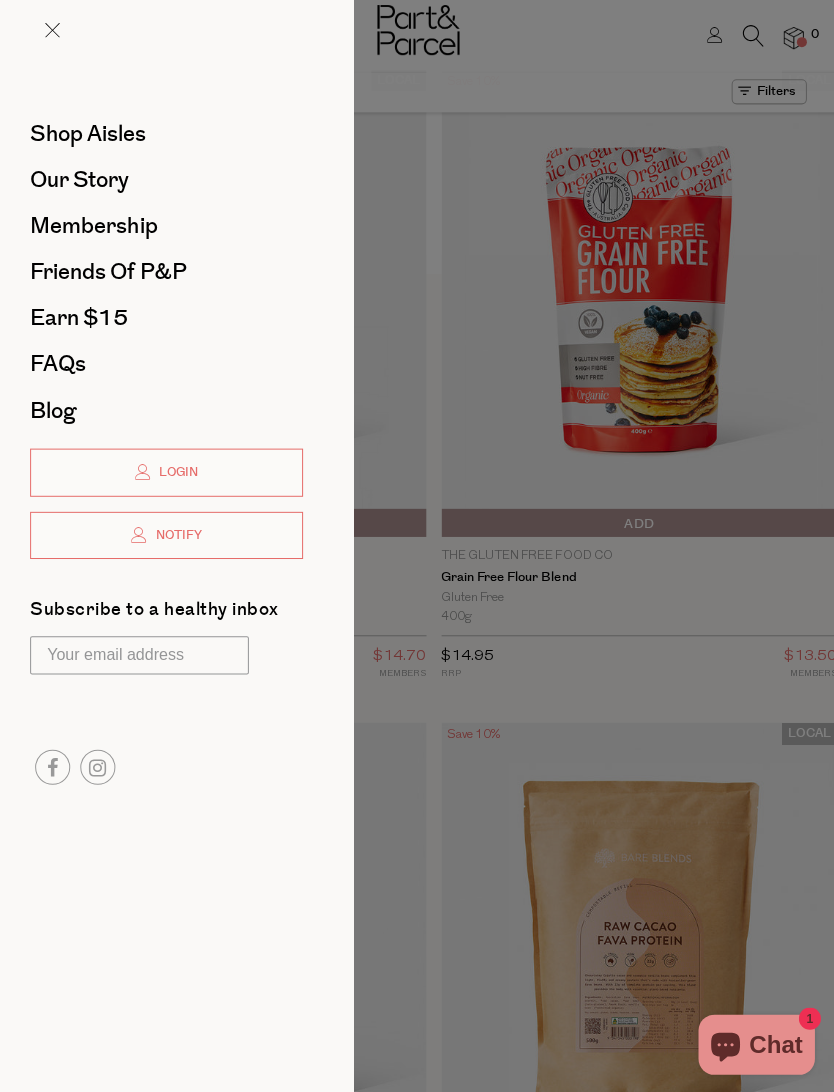 click on "Shop Aisles" at bounding box center (88, 133) 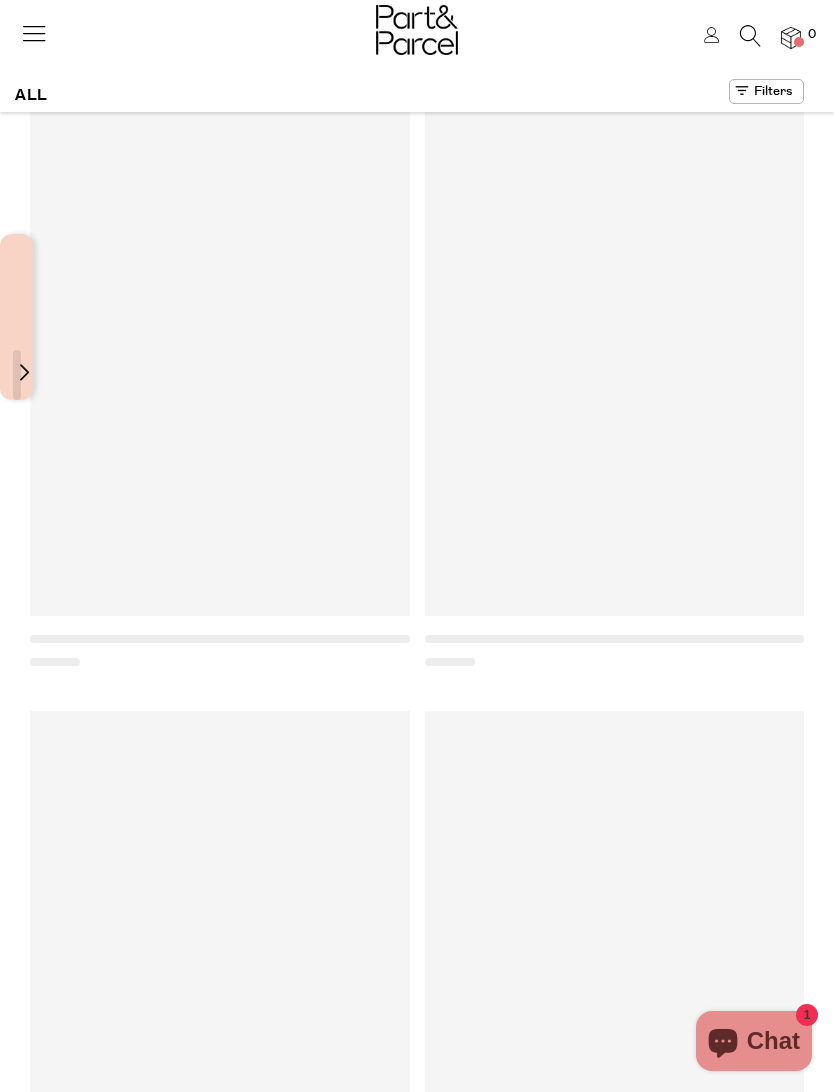scroll, scrollTop: 0, scrollLeft: 0, axis: both 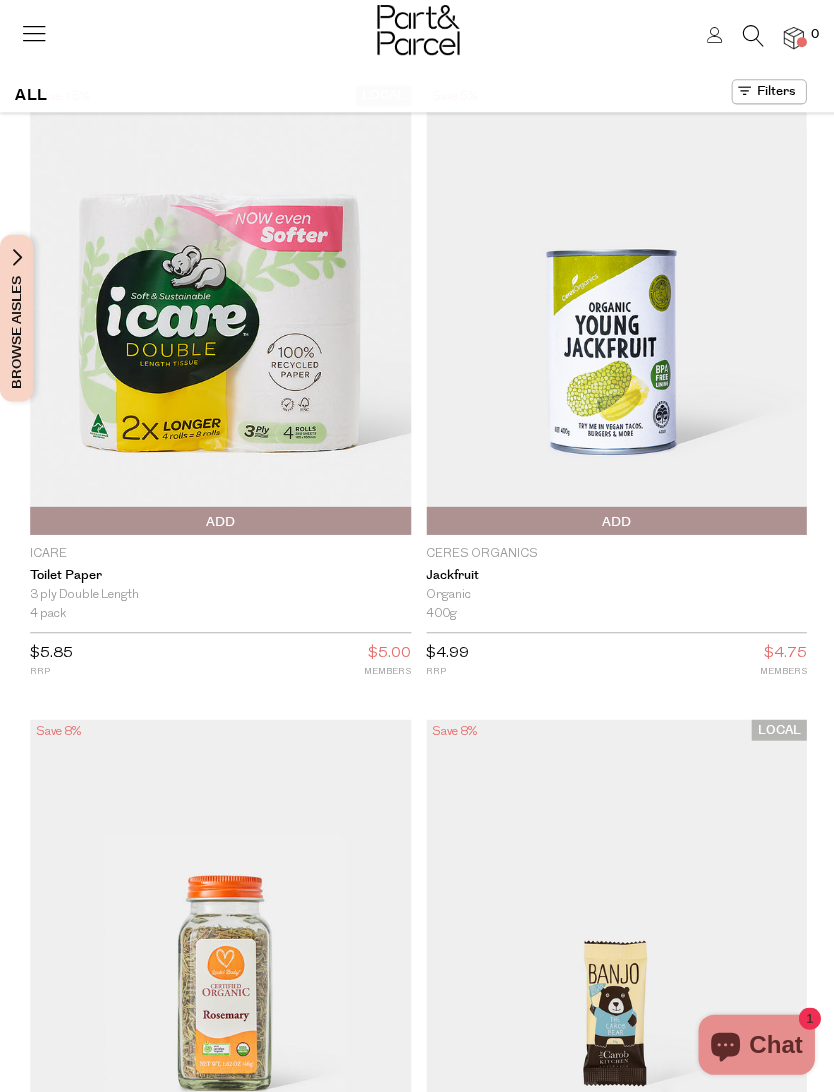 click at bounding box center (750, 36) 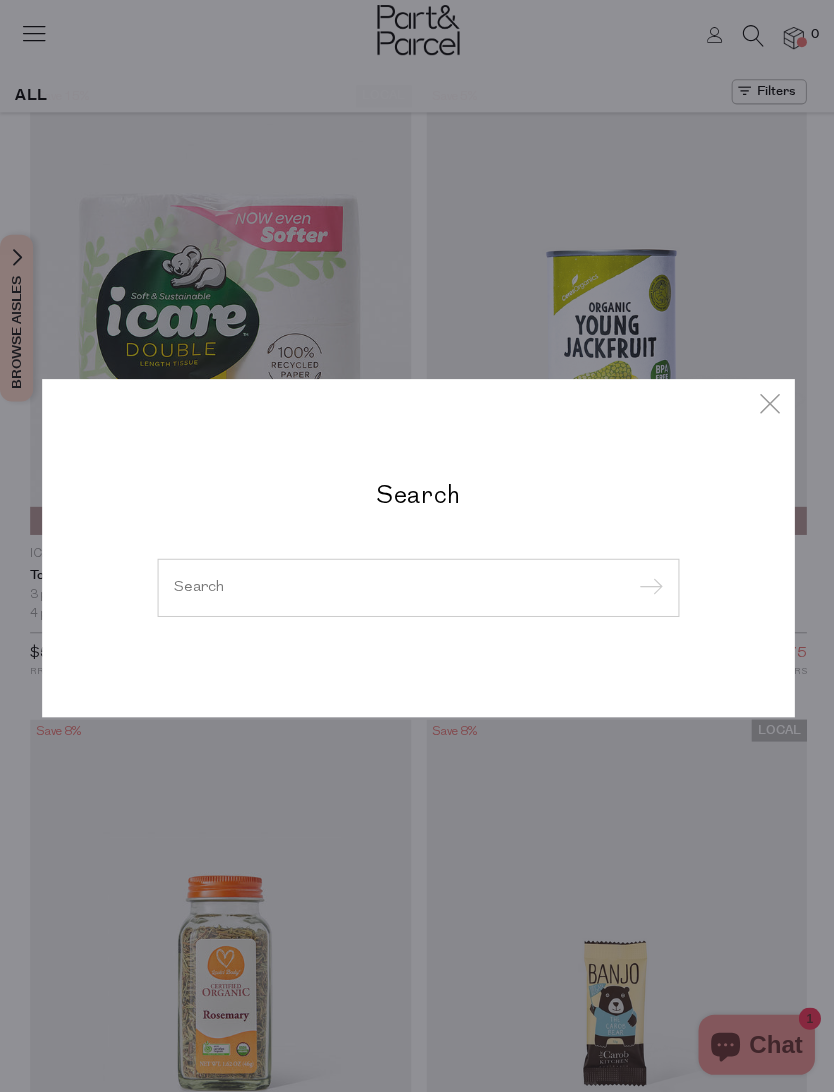 click at bounding box center (417, 585) 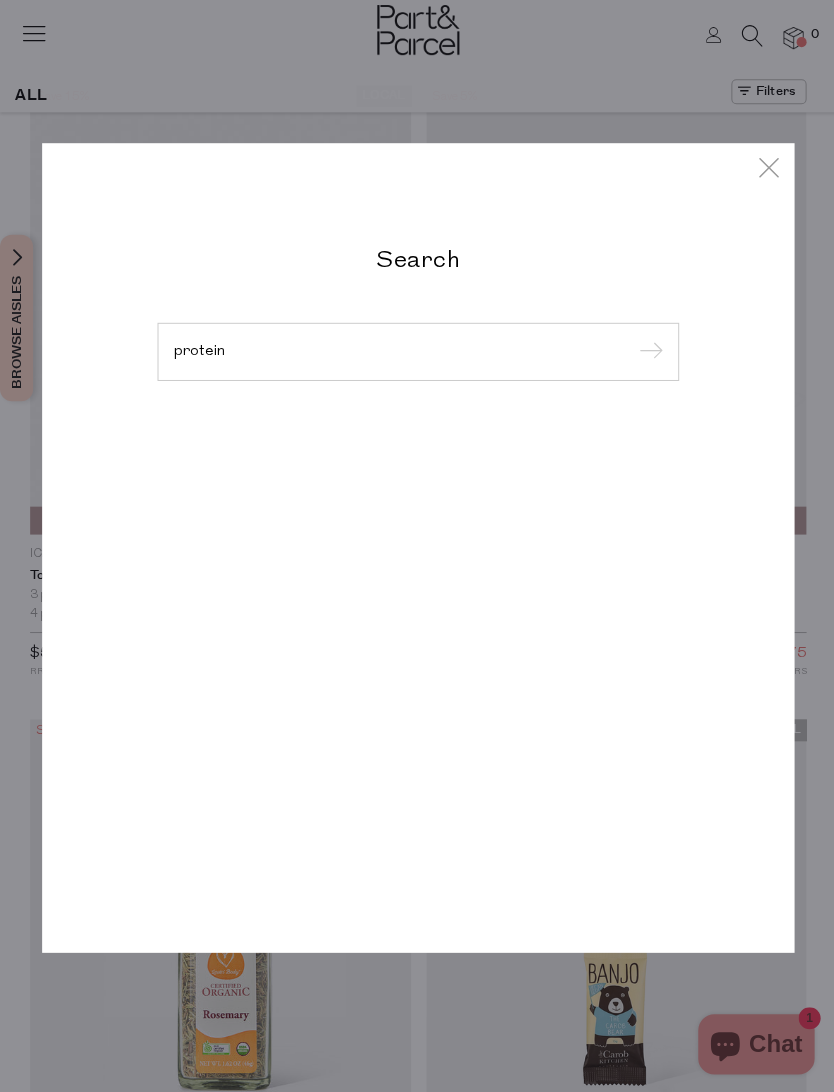 type on "protein" 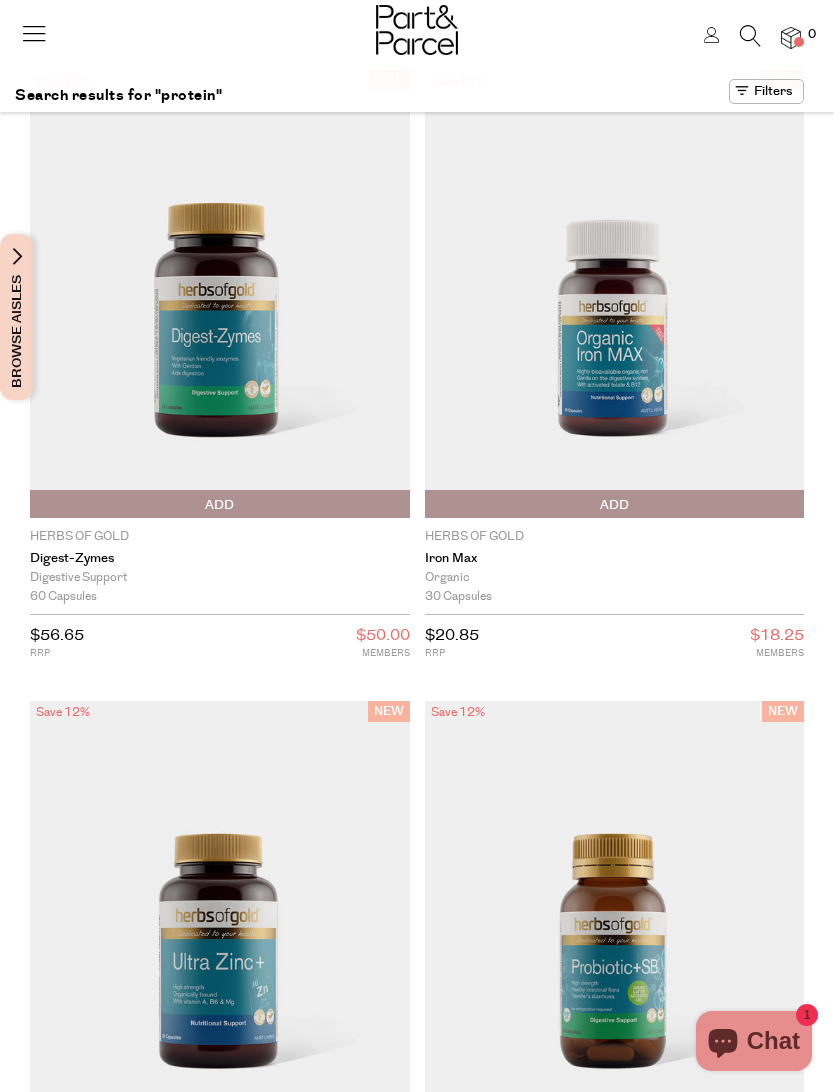 scroll, scrollTop: 0, scrollLeft: 0, axis: both 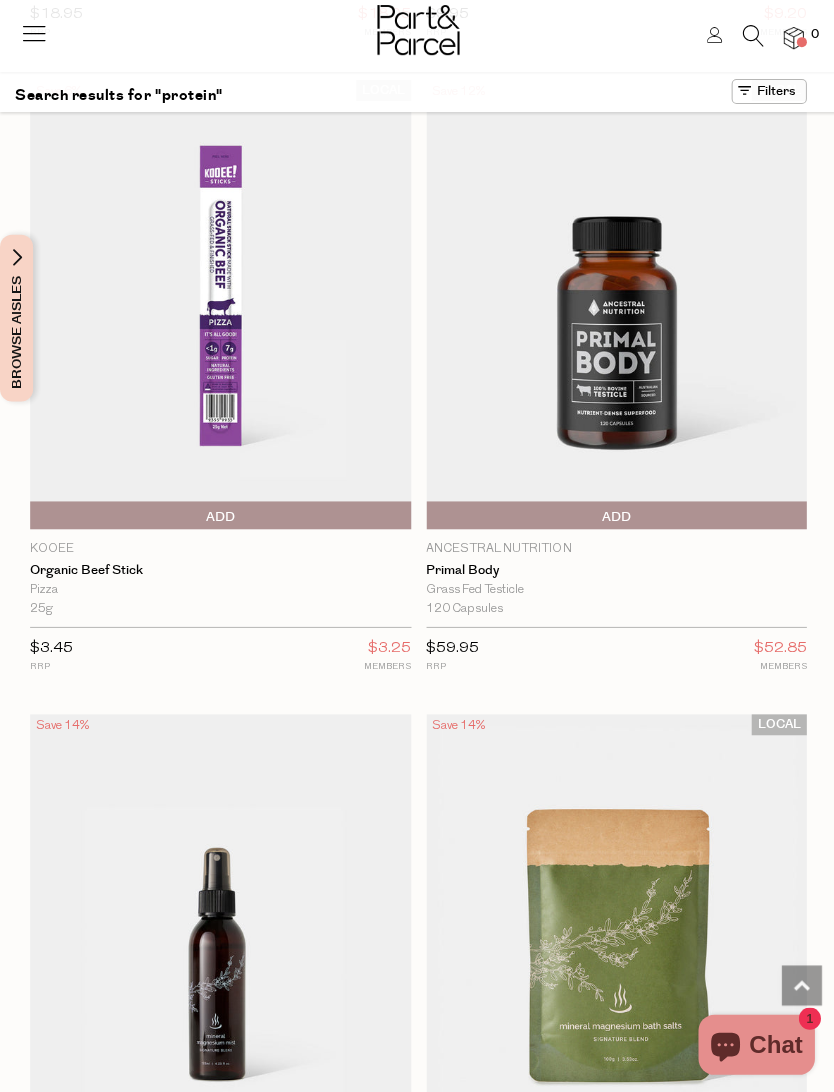 click at bounding box center [615, 304] 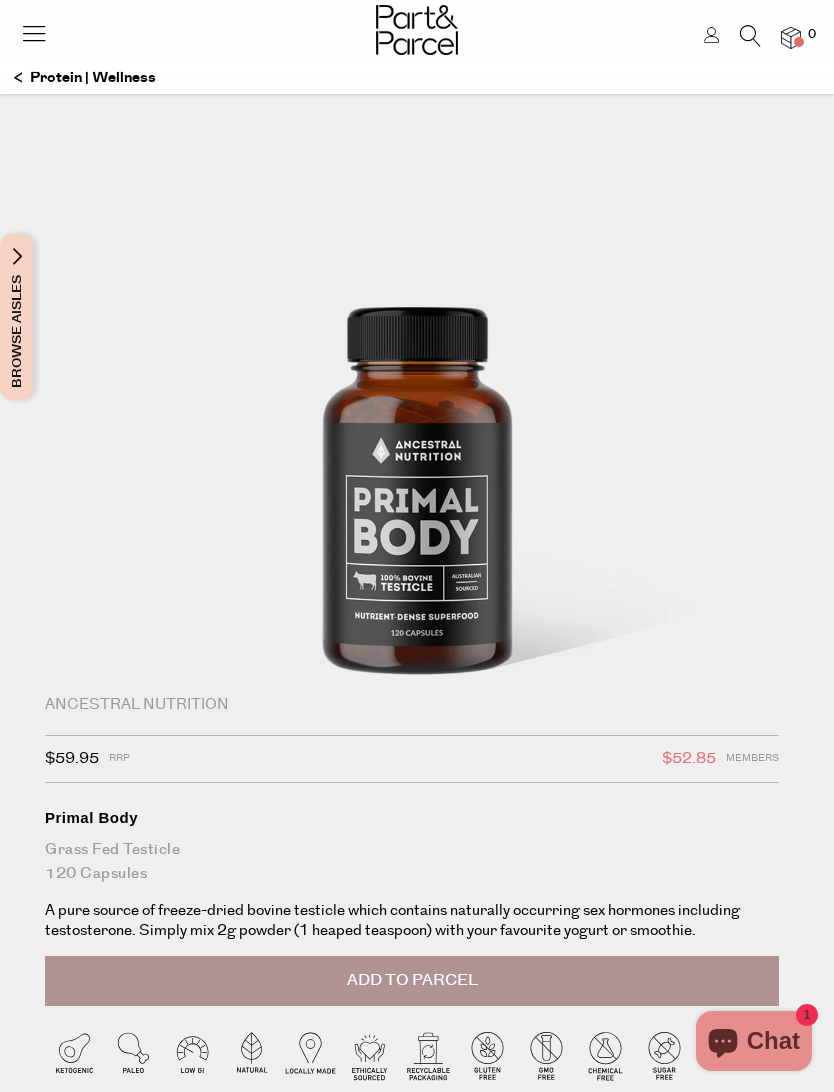 scroll, scrollTop: 0, scrollLeft: 0, axis: both 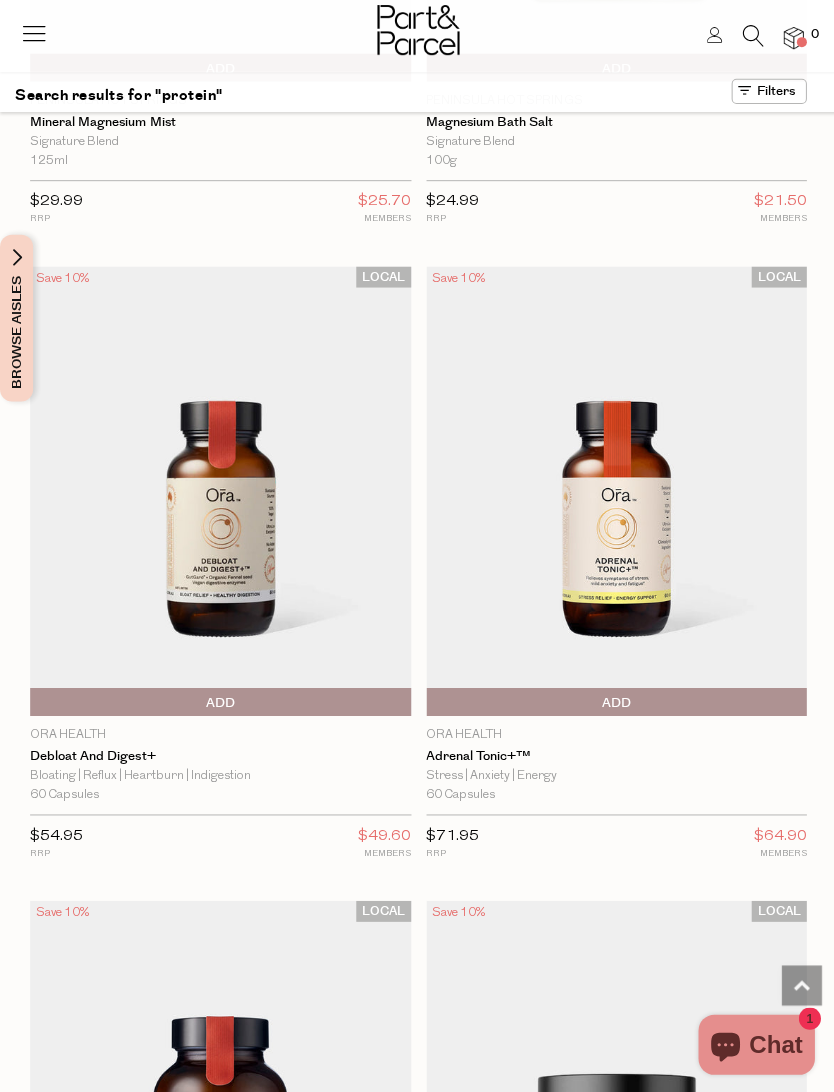 click at bounding box center (615, 490) 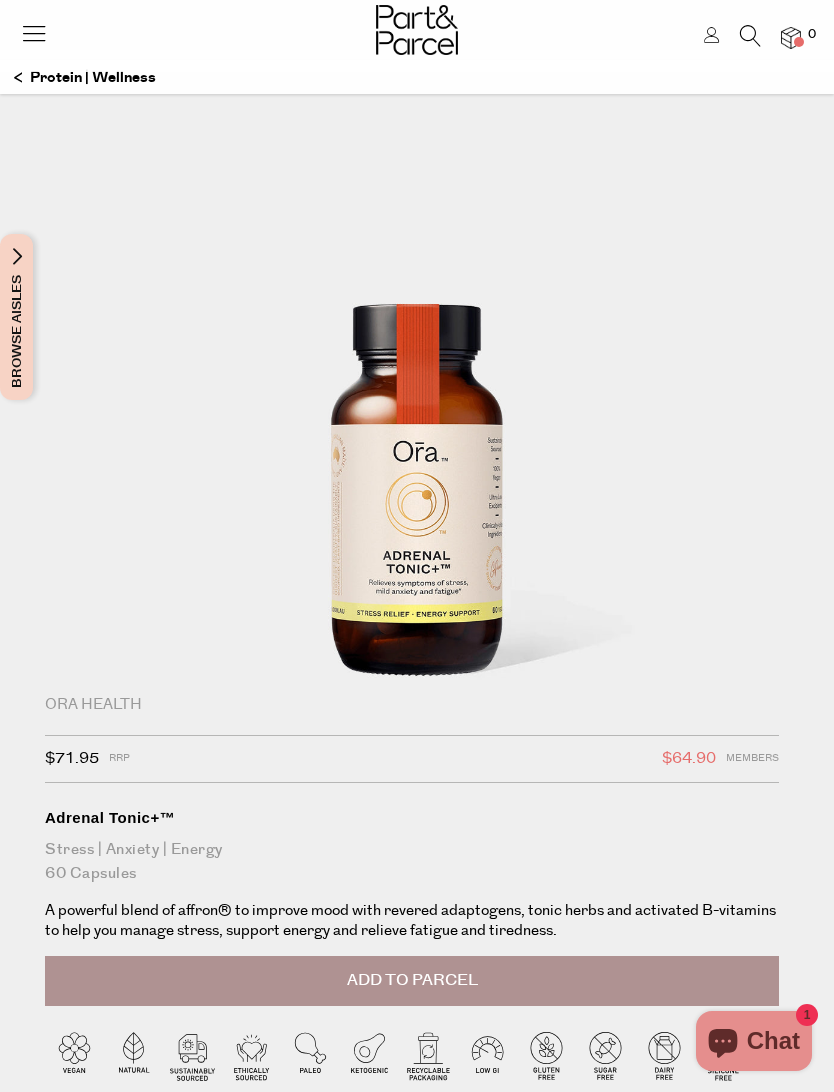 scroll, scrollTop: 0, scrollLeft: 0, axis: both 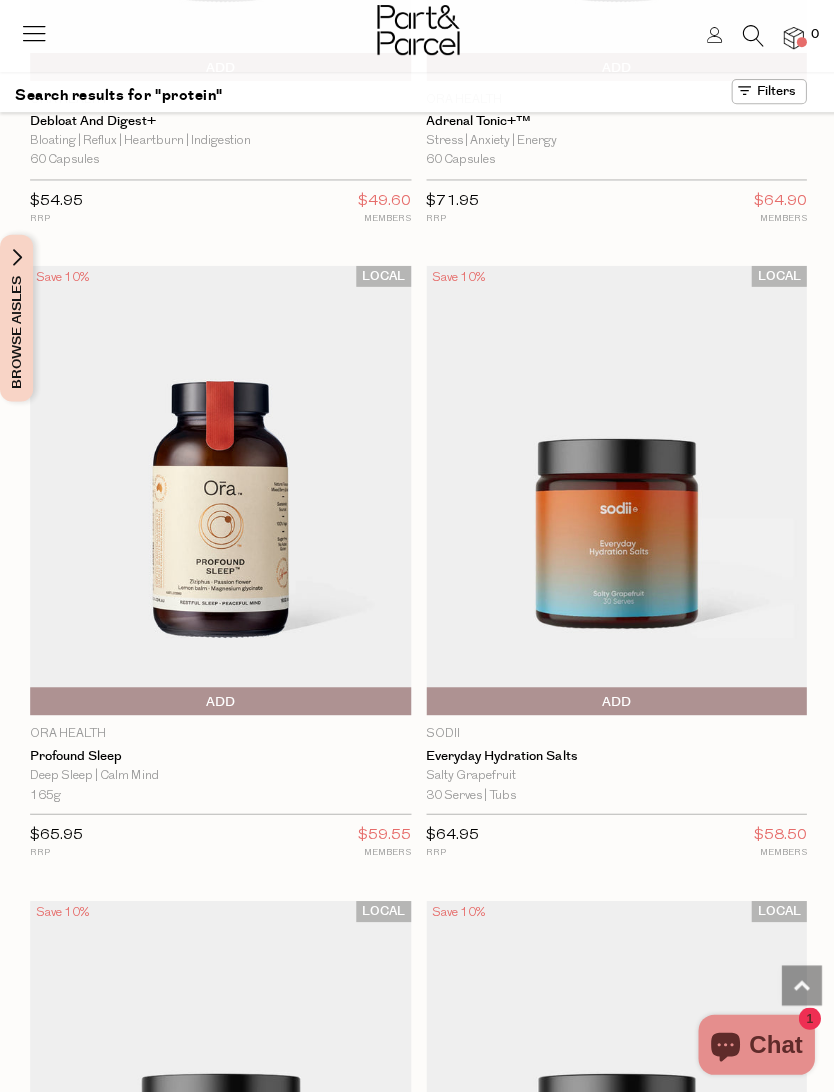 click at bounding box center (220, 489) 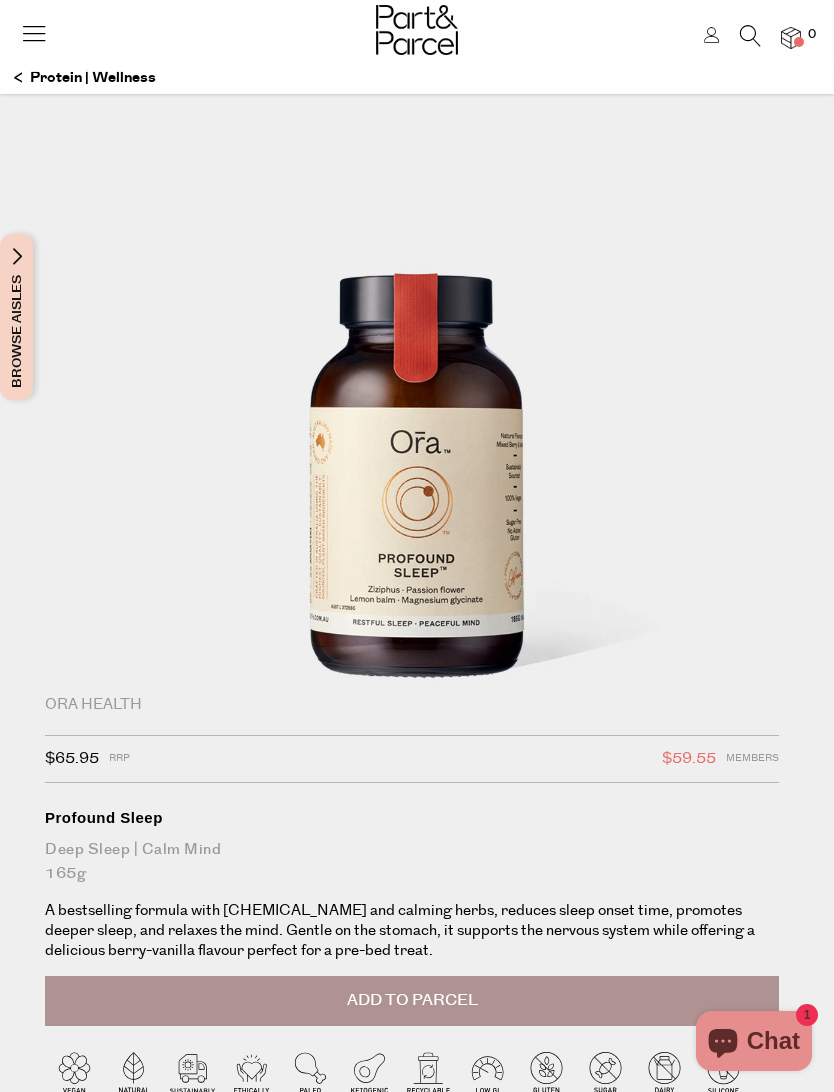scroll, scrollTop: 0, scrollLeft: 0, axis: both 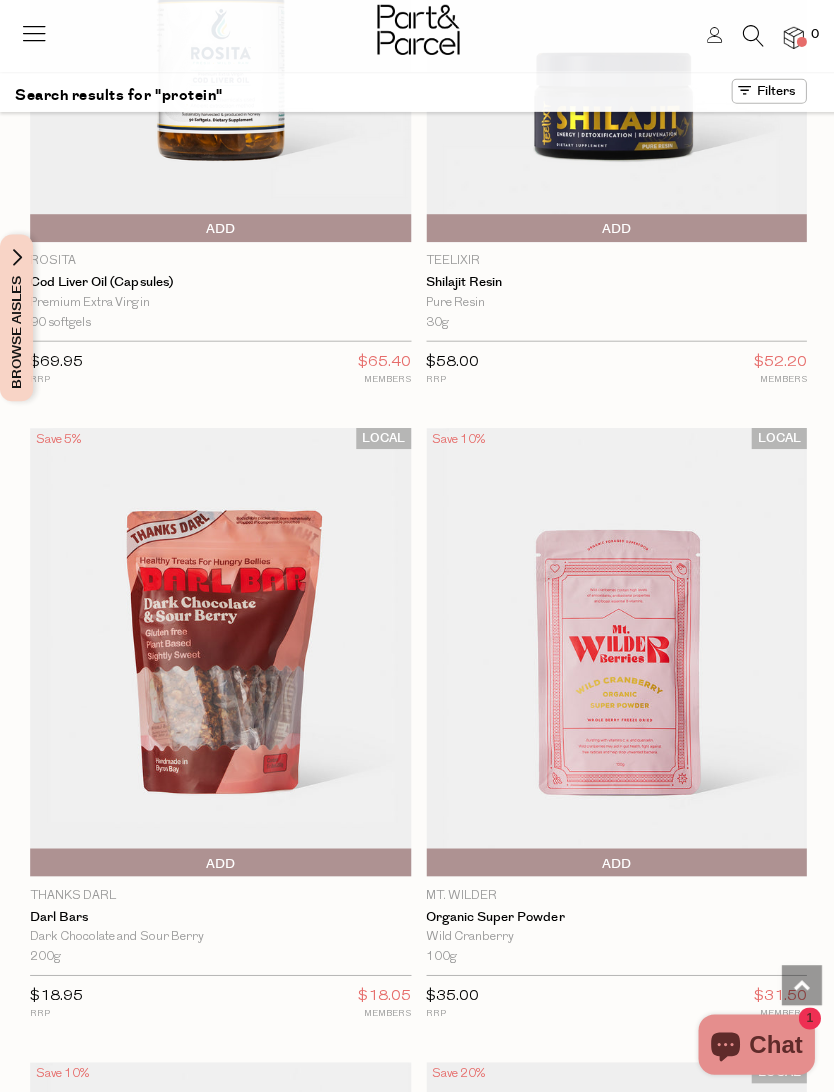 click at bounding box center [220, 651] 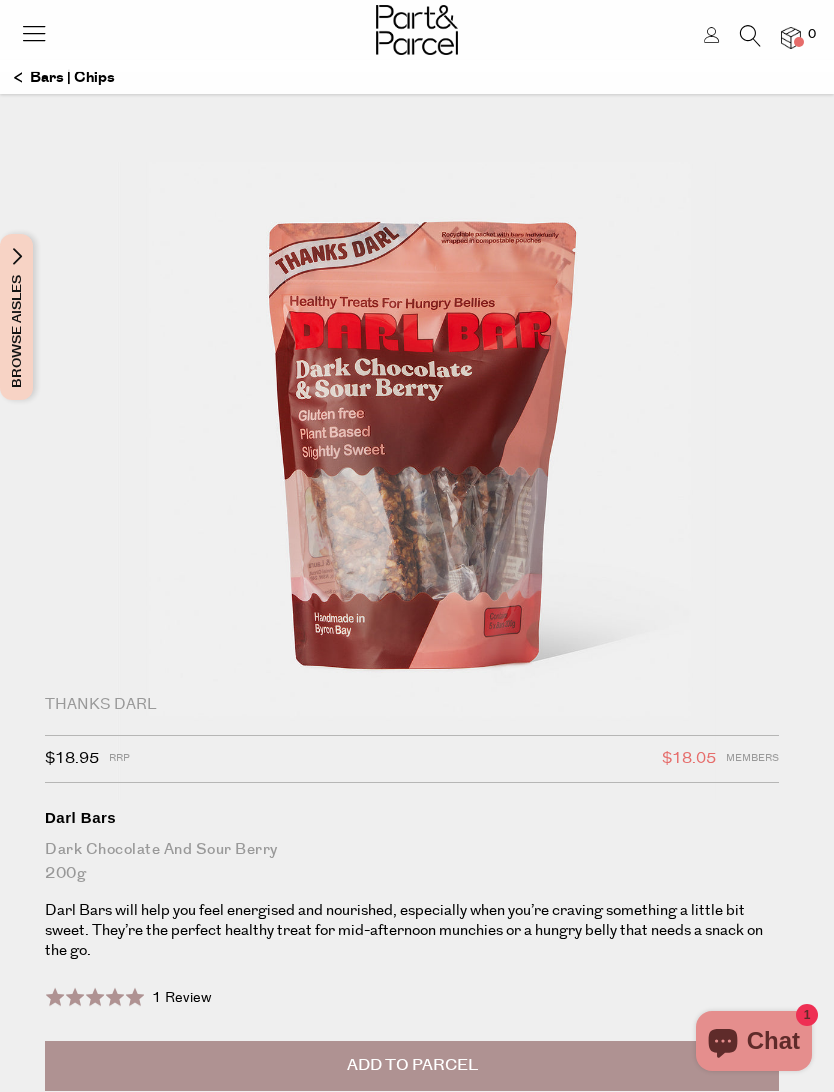scroll, scrollTop: 0, scrollLeft: 0, axis: both 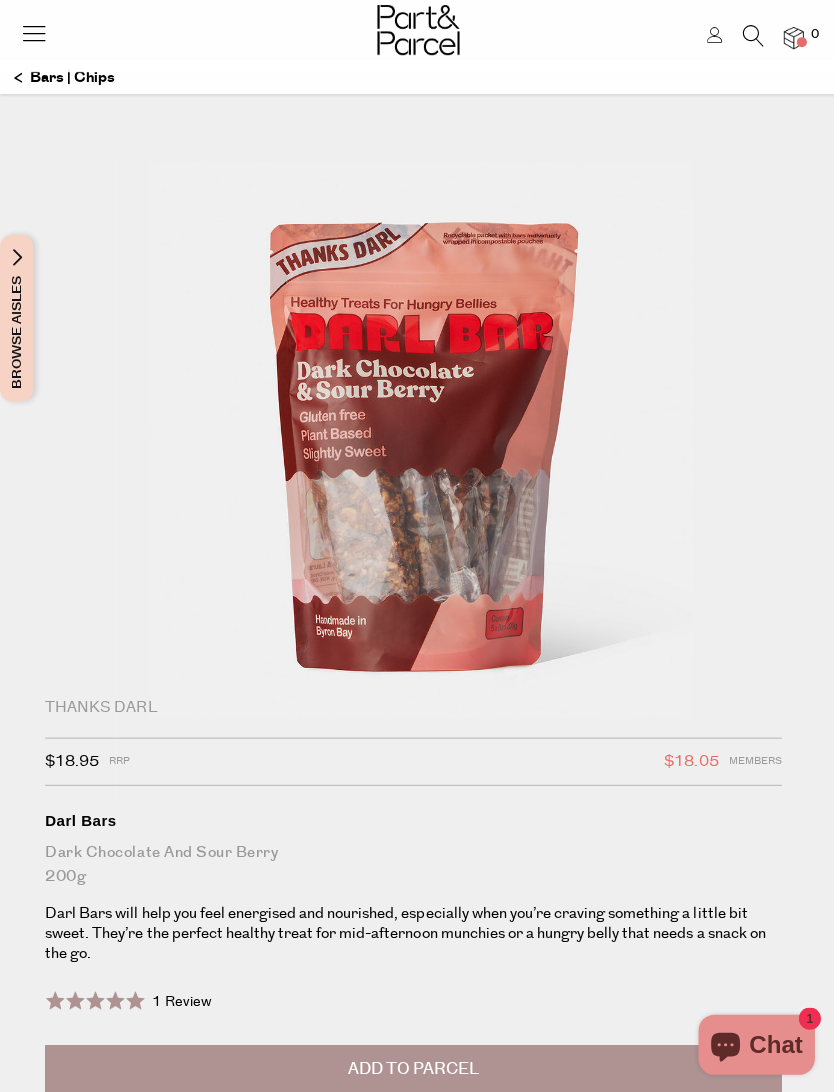 click at bounding box center (417, 446) 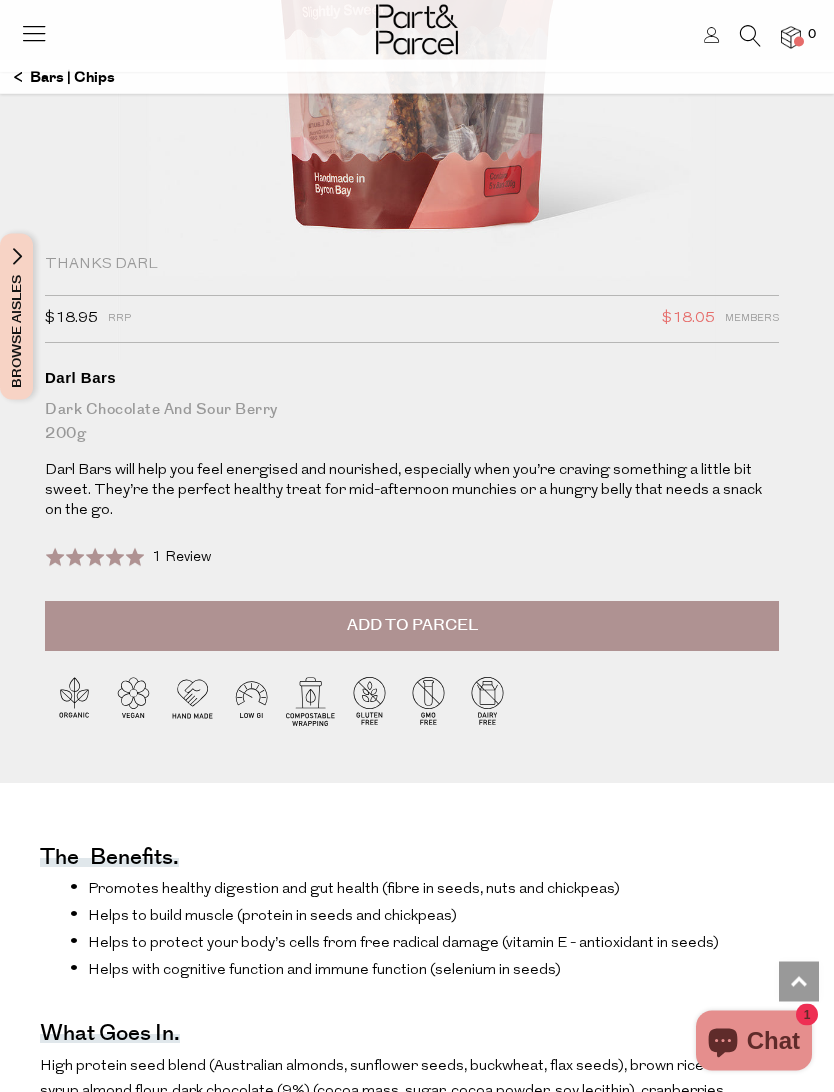 scroll, scrollTop: 414, scrollLeft: 0, axis: vertical 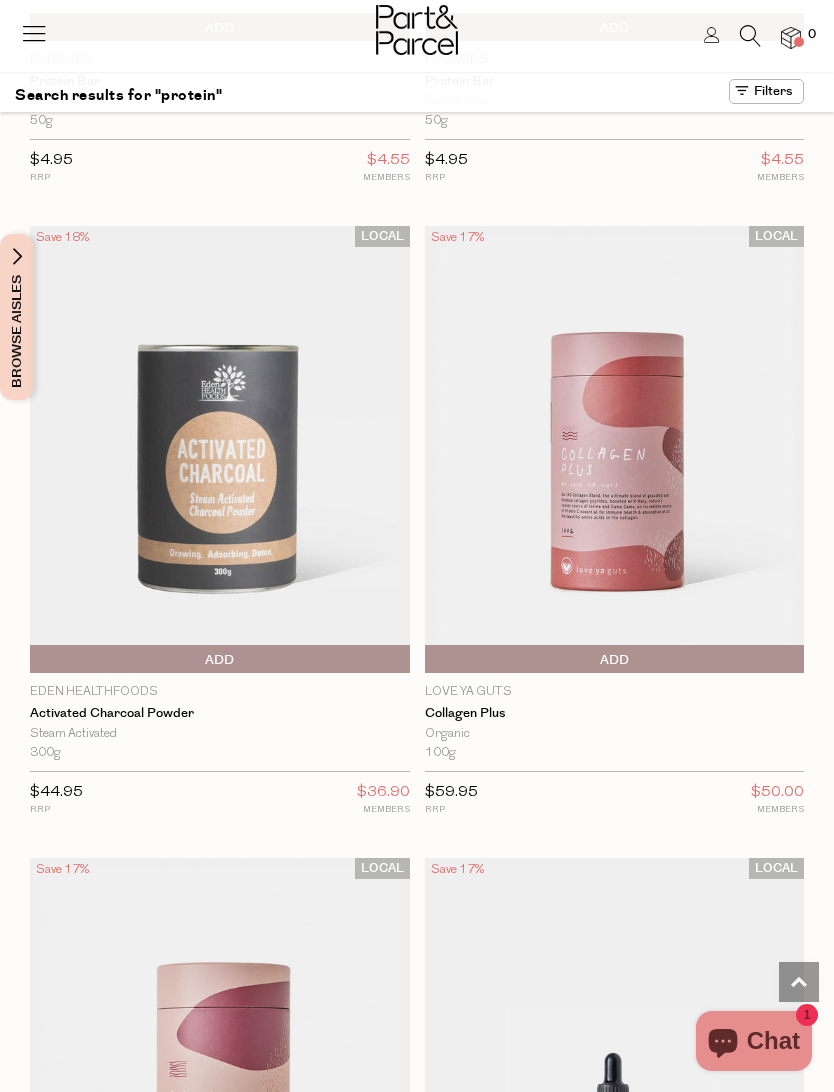 click on "Collagen Plus" at bounding box center (615, 714) 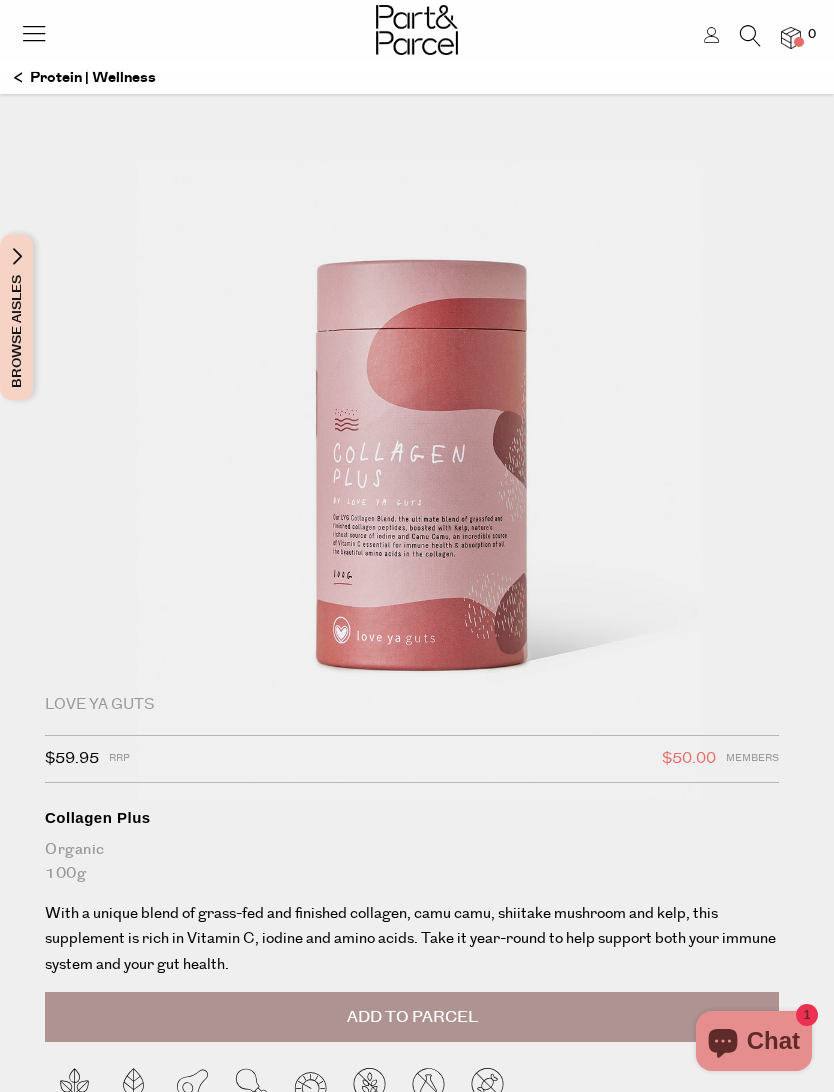 scroll, scrollTop: 0, scrollLeft: 0, axis: both 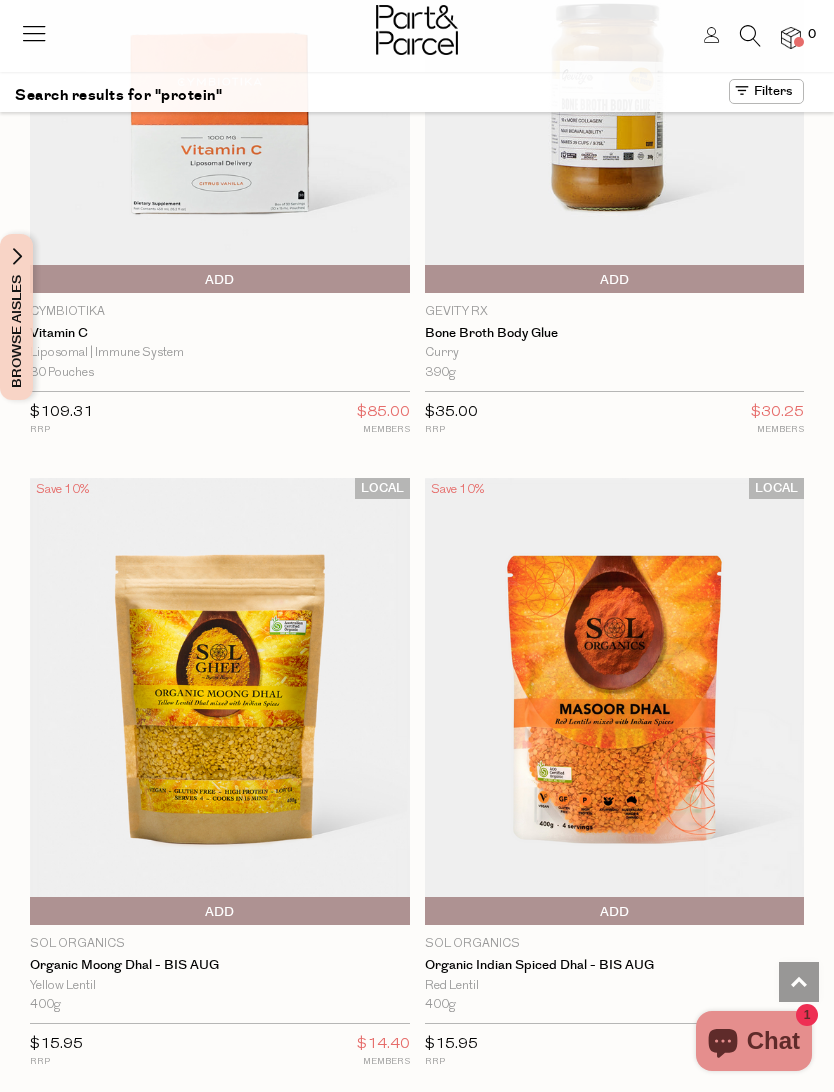 click on "Organic Moong Dhal - BIS AUG" at bounding box center (220, 966) 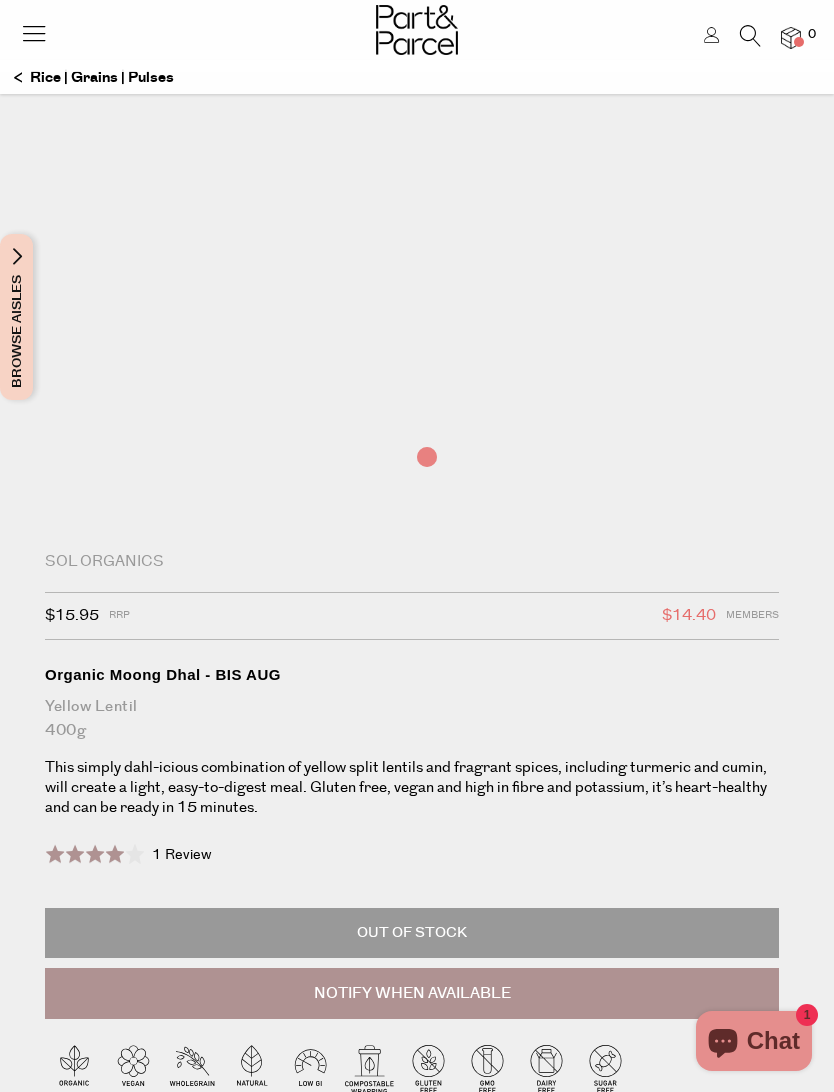 scroll, scrollTop: 0, scrollLeft: 0, axis: both 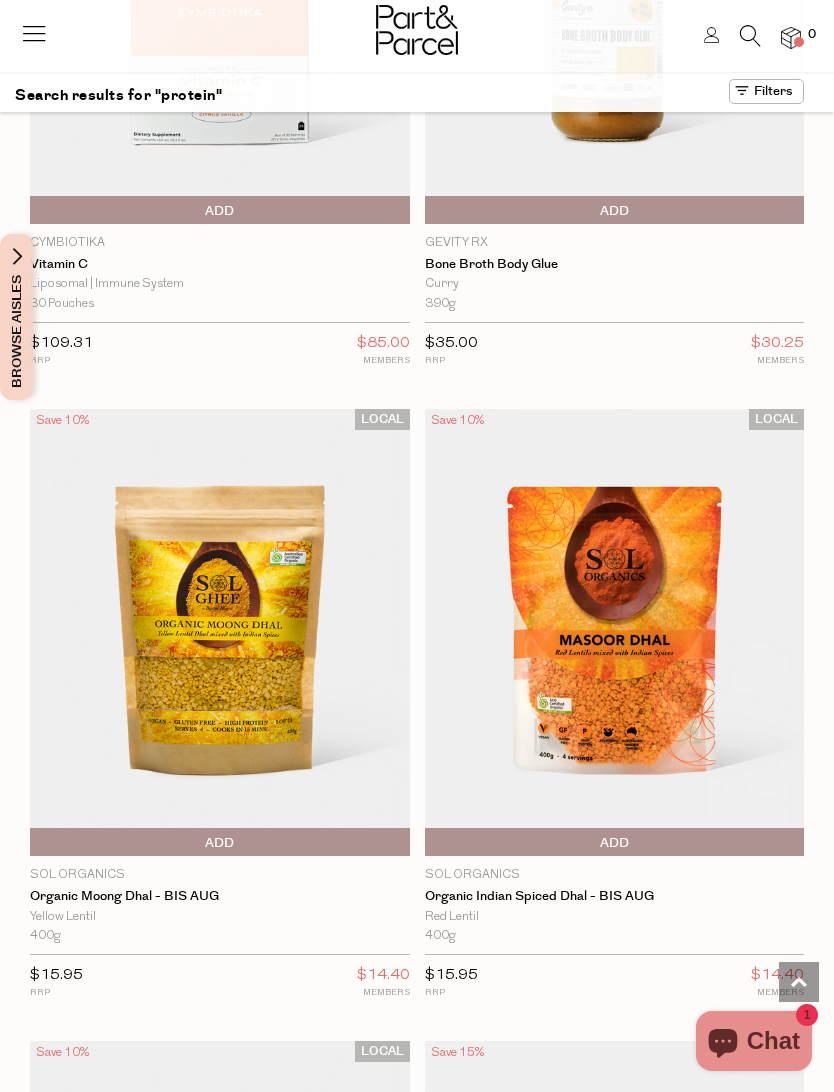 click at bounding box center [615, 633] 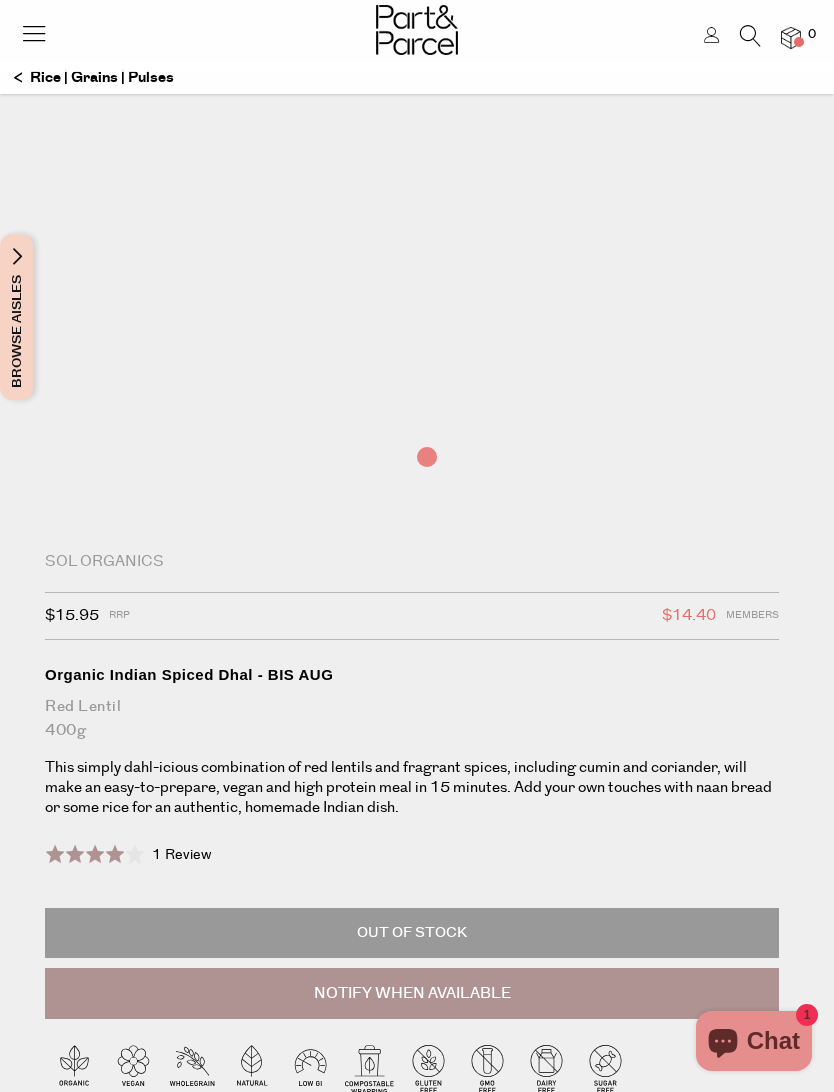 scroll, scrollTop: 0, scrollLeft: 0, axis: both 